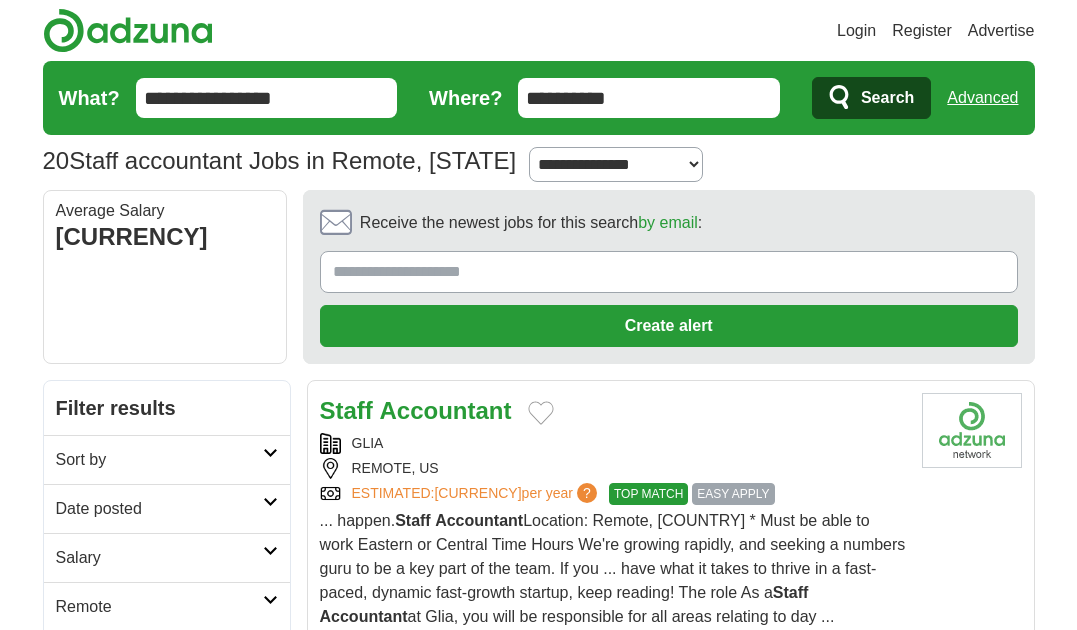 scroll, scrollTop: 0, scrollLeft: 0, axis: both 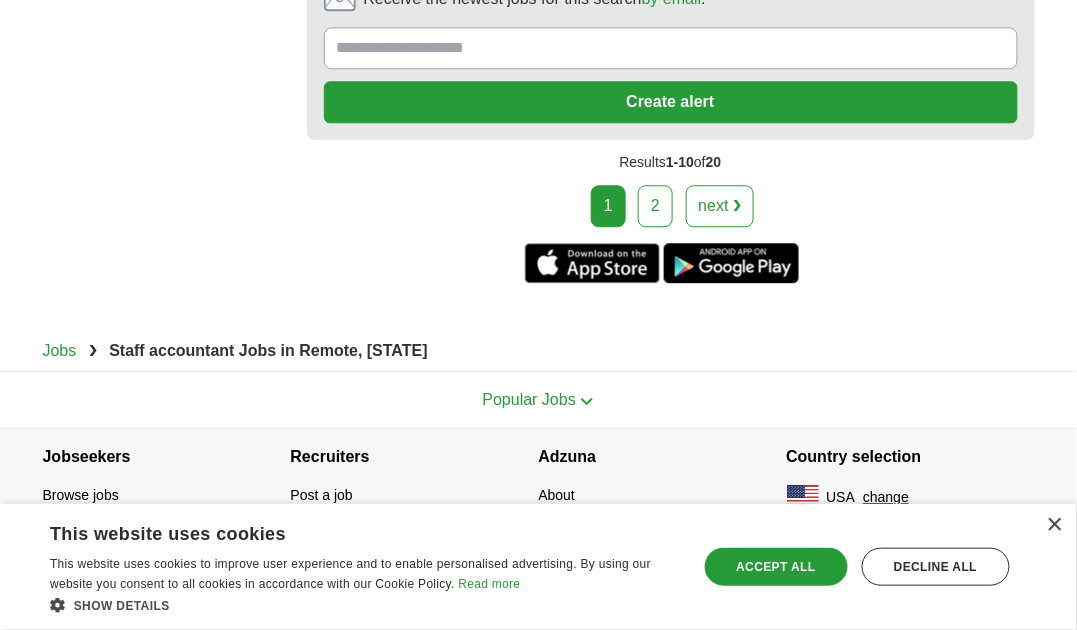 click on "2" at bounding box center (655, 206) 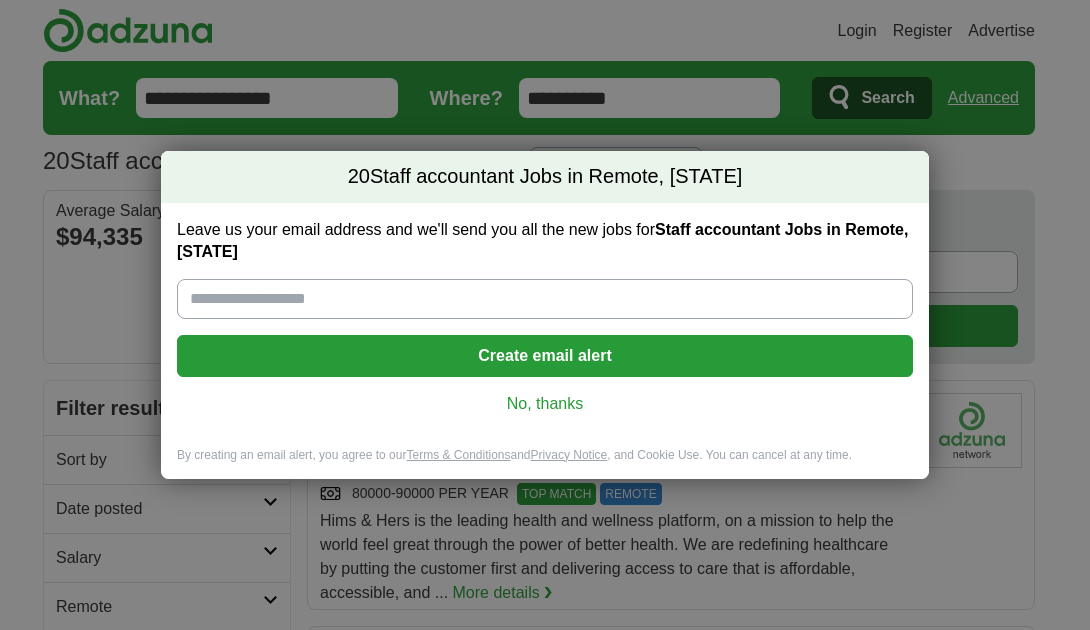 scroll, scrollTop: 0, scrollLeft: 0, axis: both 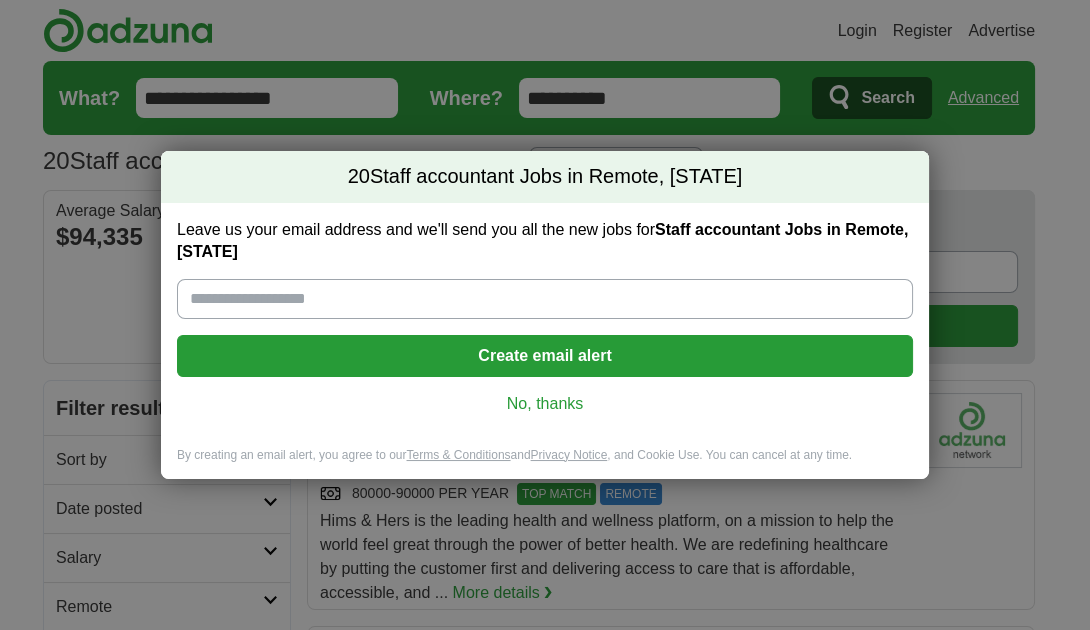 click on "No, thanks" at bounding box center (545, 404) 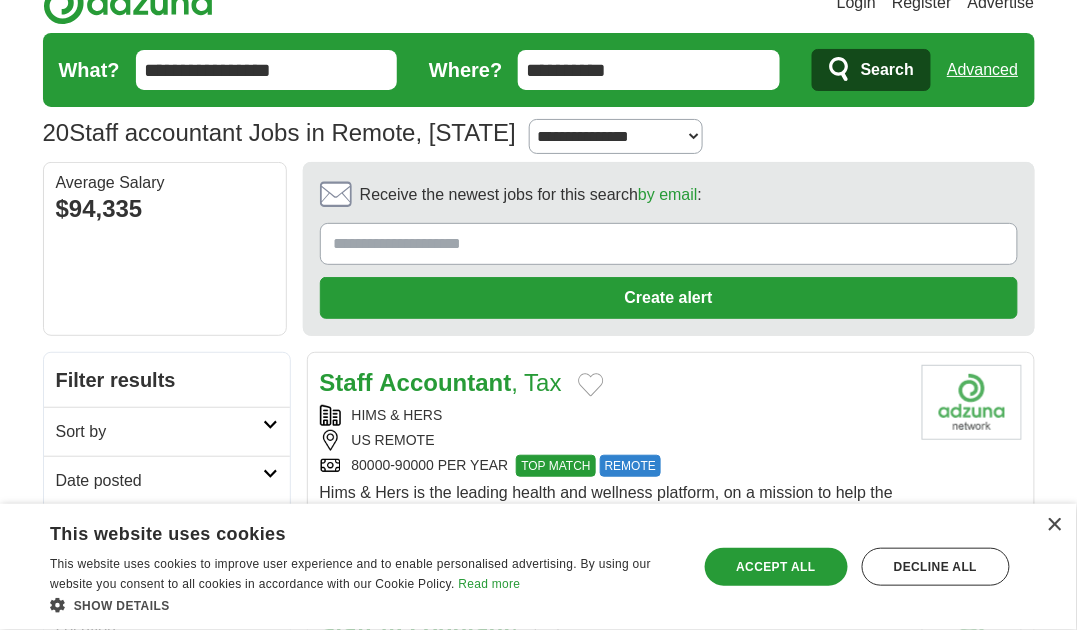 scroll, scrollTop: 0, scrollLeft: 0, axis: both 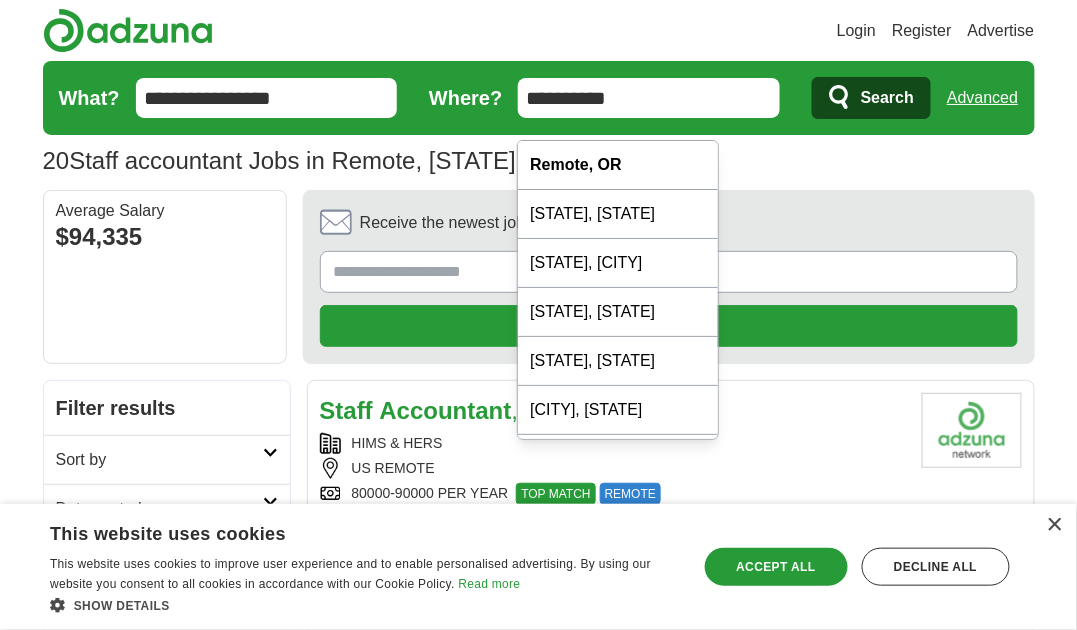 drag, startPoint x: 521, startPoint y: 107, endPoint x: 728, endPoint y: 110, distance: 207.02174 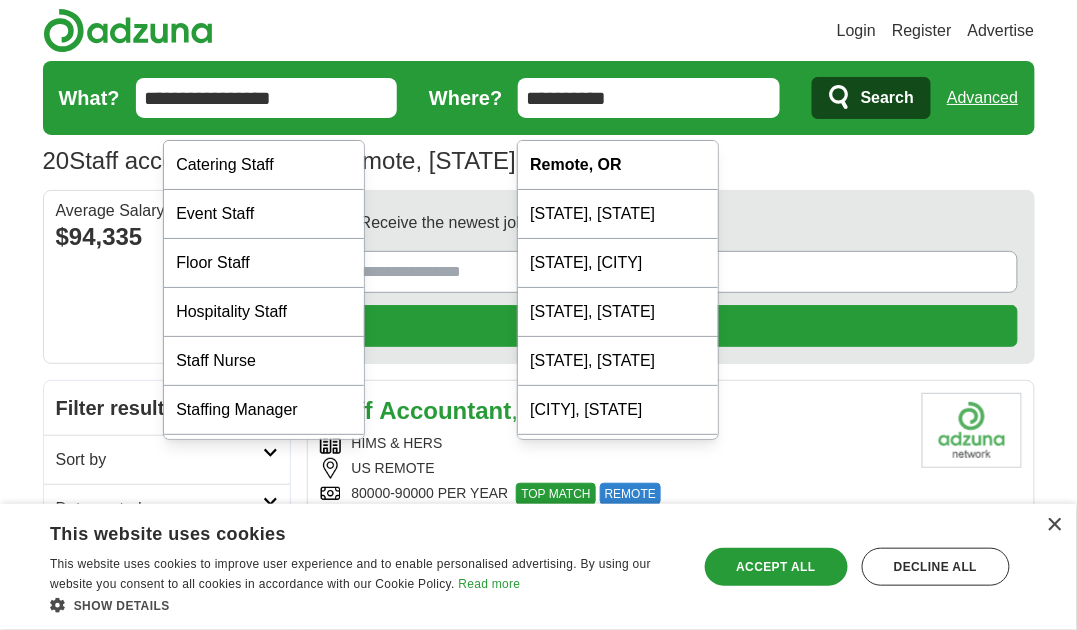 click on "**********" at bounding box center (267, 98) 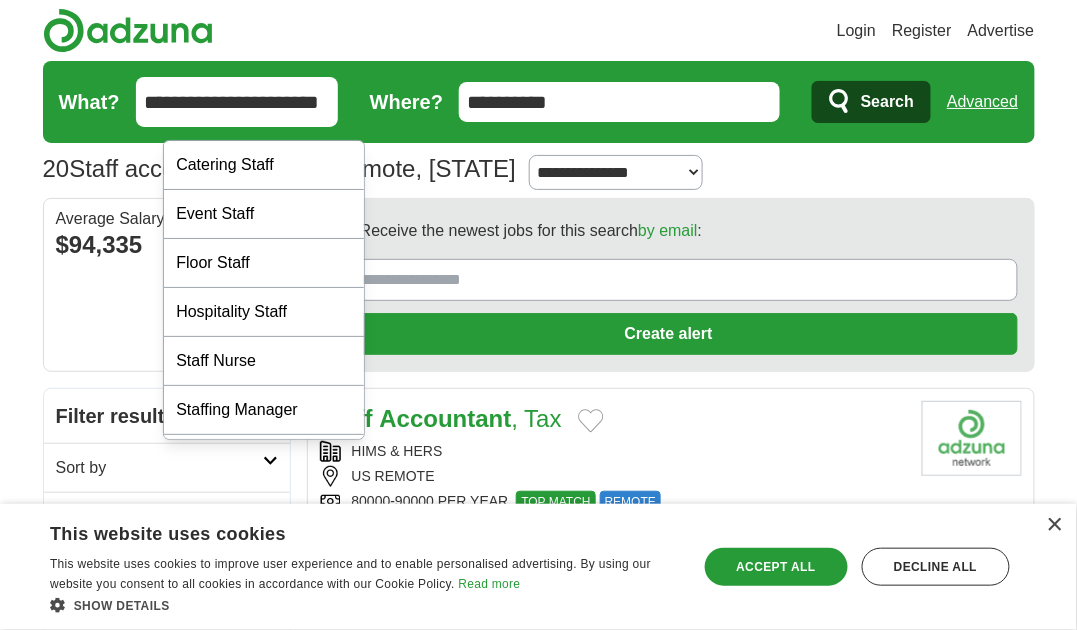 scroll, scrollTop: 0, scrollLeft: 67, axis: horizontal 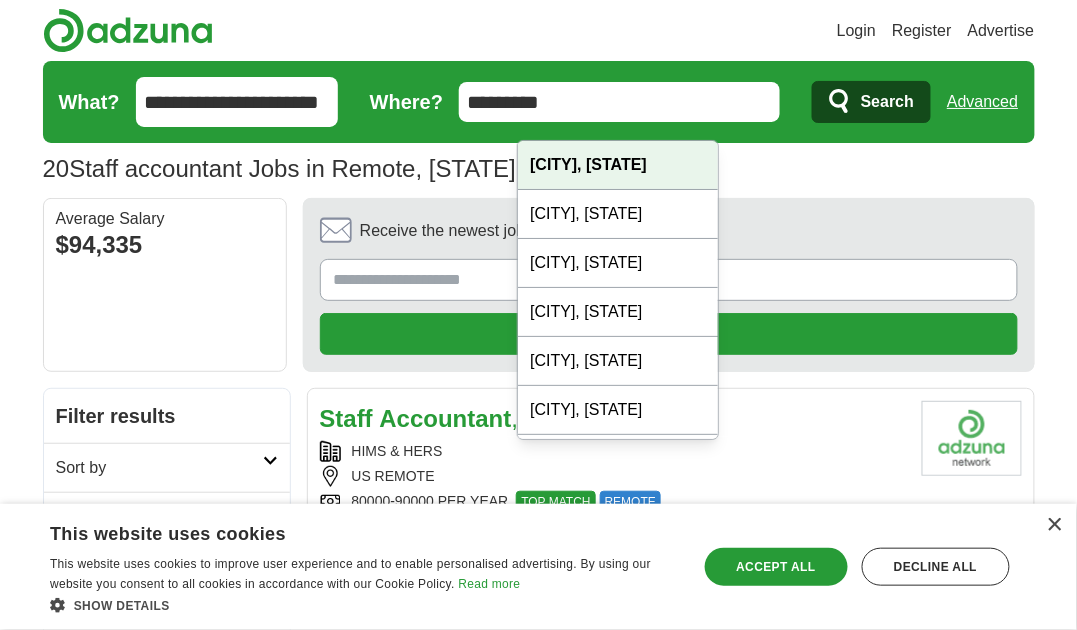 click on "Davis, CA" at bounding box center [588, 164] 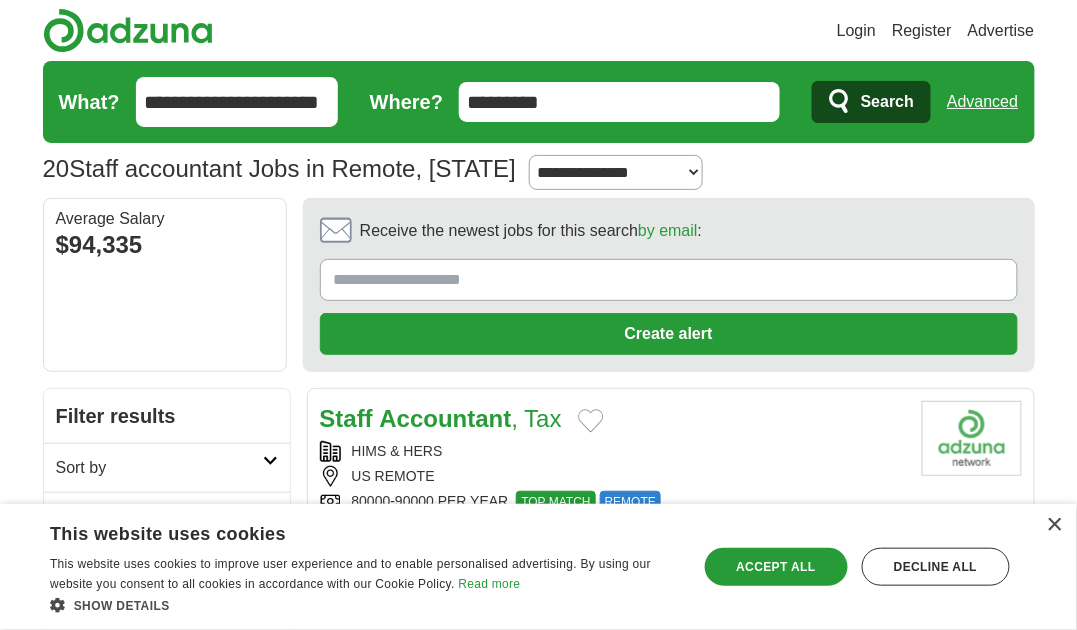 click on "Search" at bounding box center [887, 102] 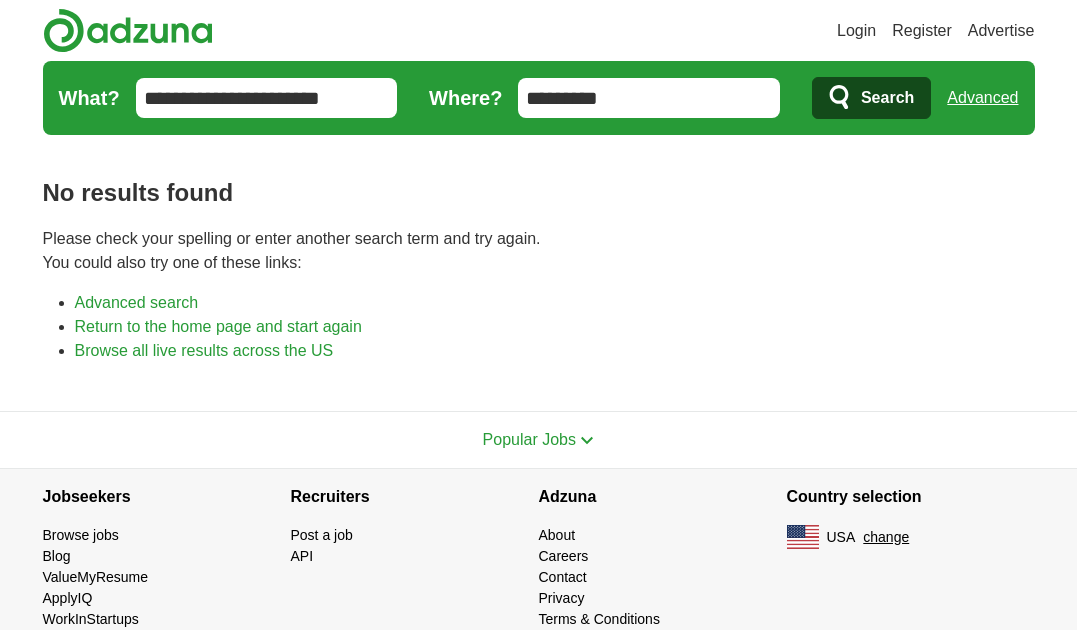 scroll, scrollTop: 0, scrollLeft: 0, axis: both 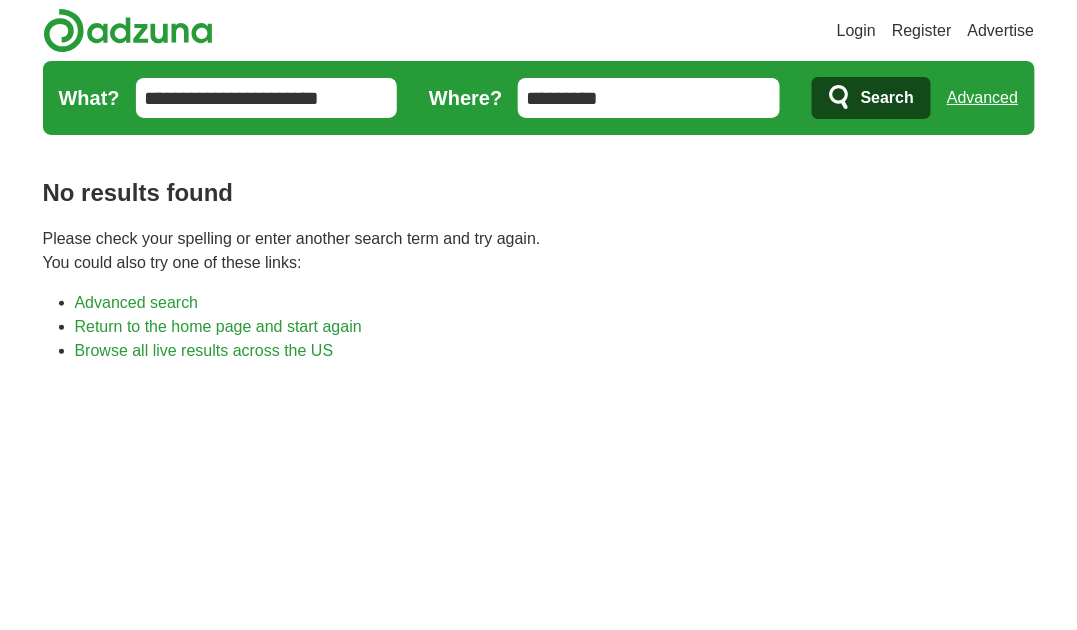 click on "**********" at bounding box center (267, 98) 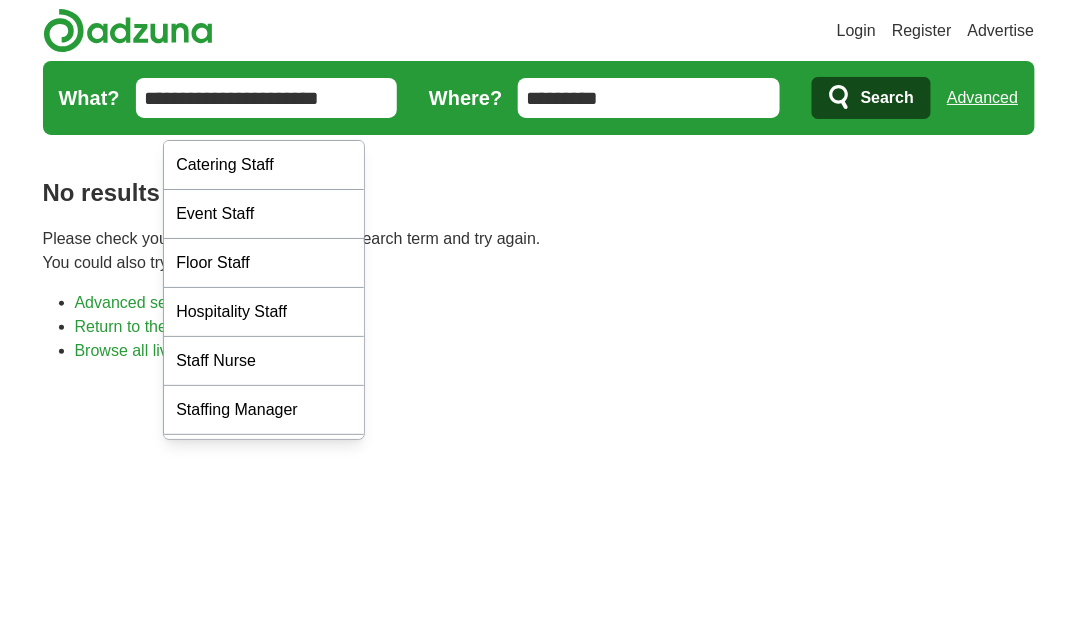 drag, startPoint x: 355, startPoint y: 108, endPoint x: 392, endPoint y: 111, distance: 37.12142 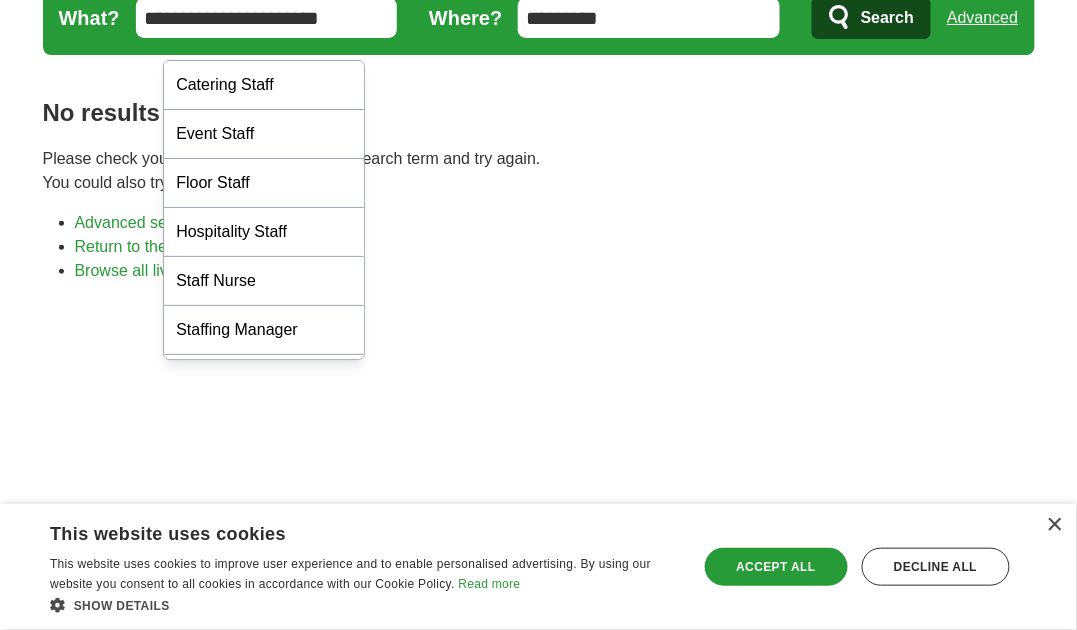 click on "No results found" at bounding box center (539, 113) 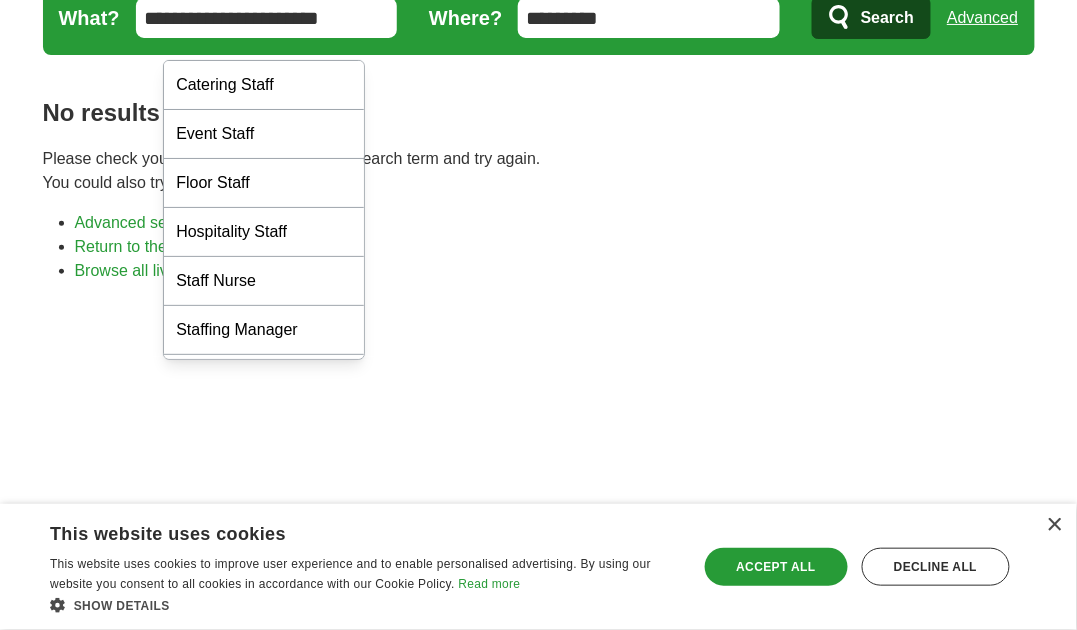 scroll, scrollTop: 0, scrollLeft: 67, axis: horizontal 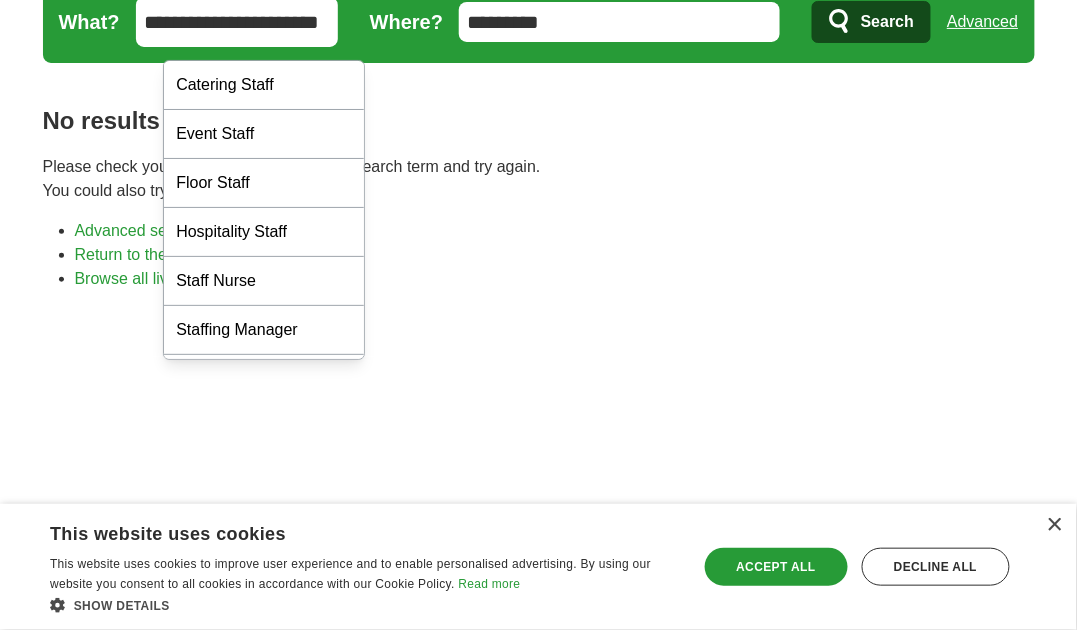 drag, startPoint x: 170, startPoint y: 27, endPoint x: 375, endPoint y: 36, distance: 205.19746 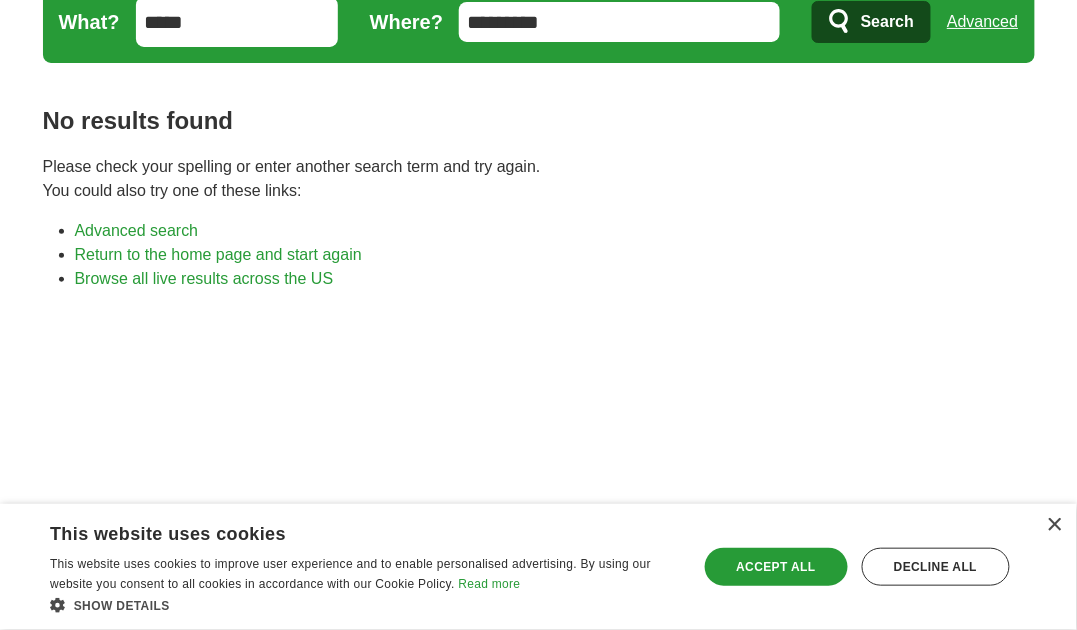 type on "*****" 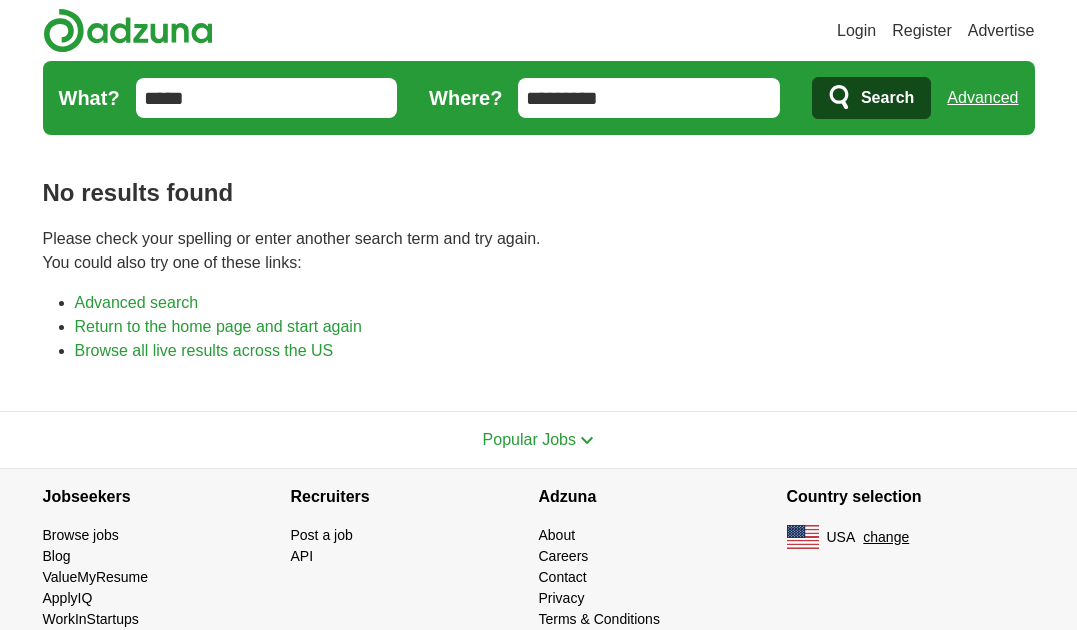 scroll, scrollTop: 0, scrollLeft: 0, axis: both 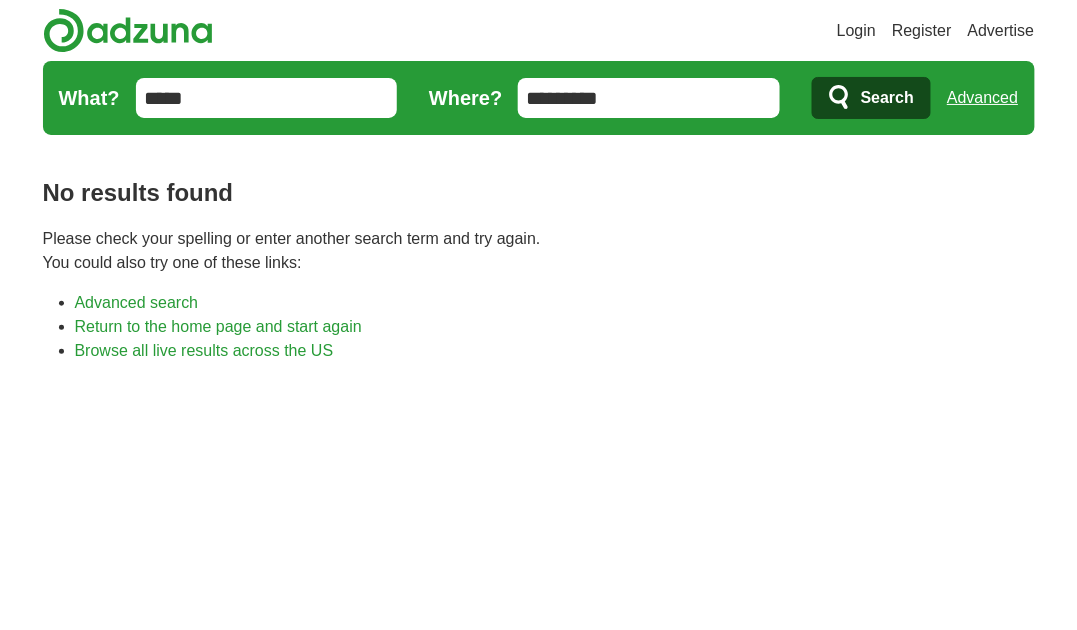 drag, startPoint x: 278, startPoint y: 115, endPoint x: -67, endPoint y: 77, distance: 347.08646 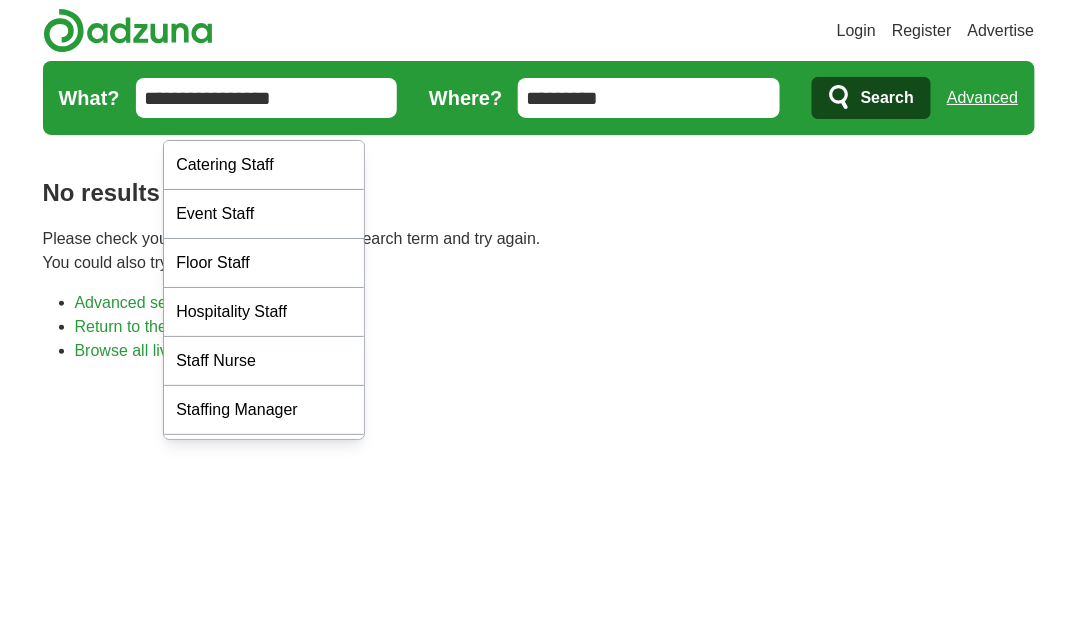type on "**********" 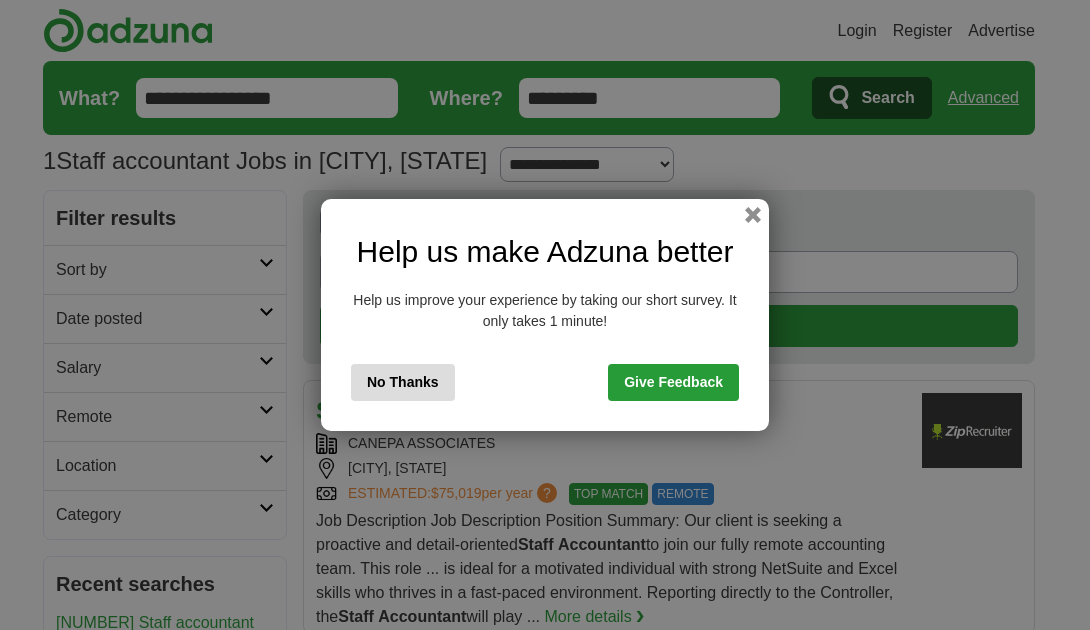 scroll, scrollTop: 0, scrollLeft: 0, axis: both 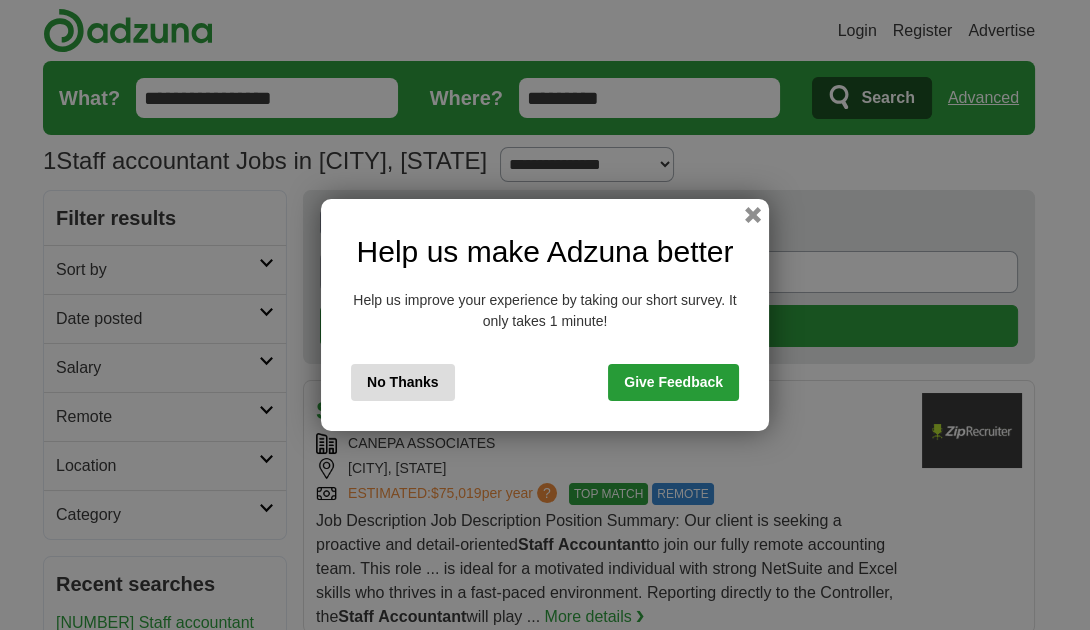 click on "No Thanks" at bounding box center [403, 382] 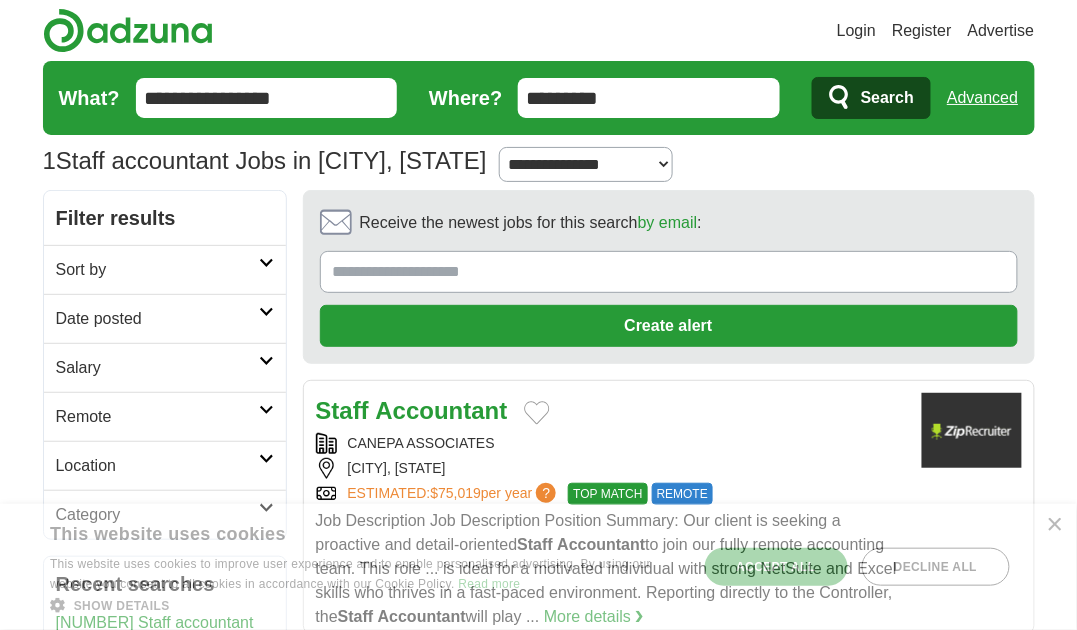 click on "**********" at bounding box center [586, 165] 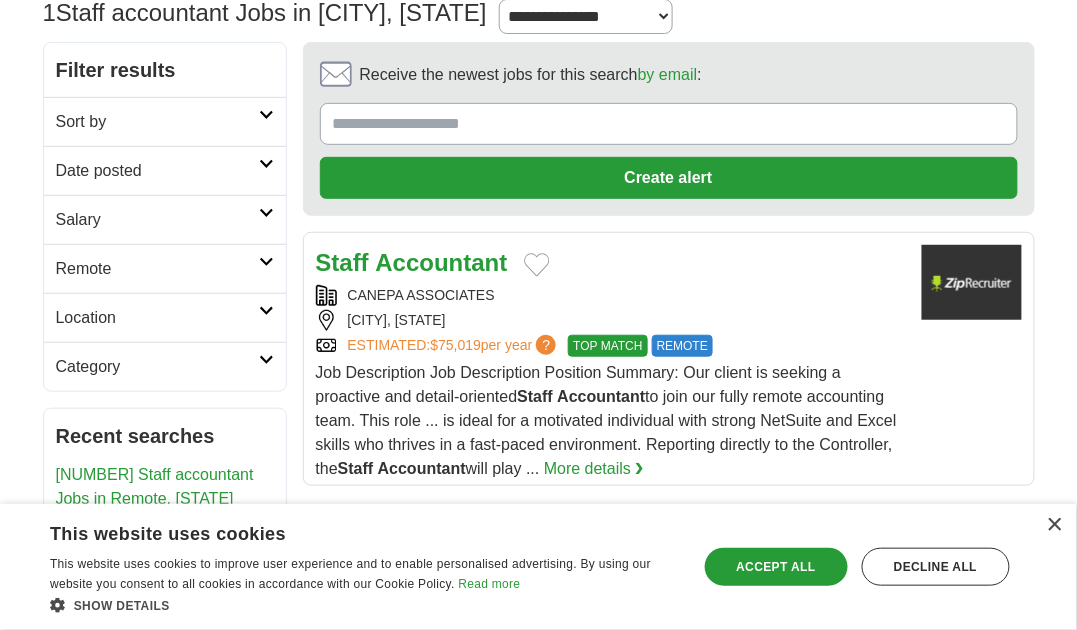 scroll, scrollTop: 160, scrollLeft: 0, axis: vertical 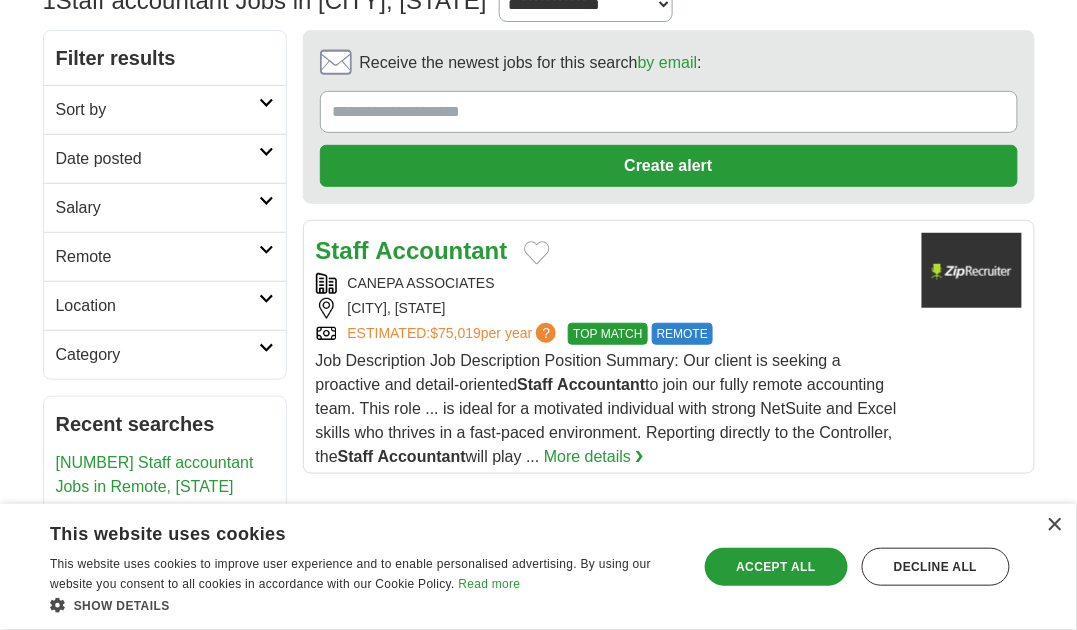 click on "Receive the newest jobs for this search  by email :" at bounding box center [669, 63] 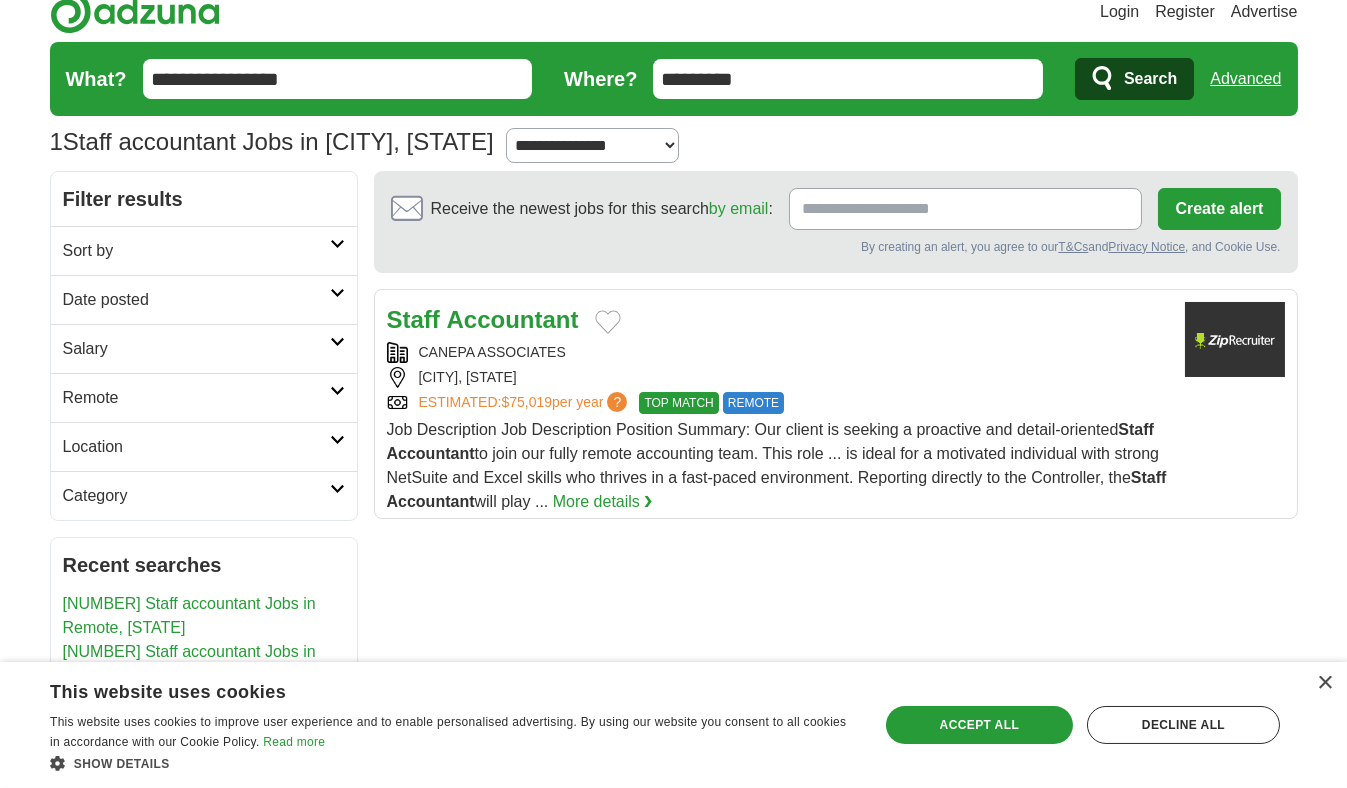scroll, scrollTop: 0, scrollLeft: 0, axis: both 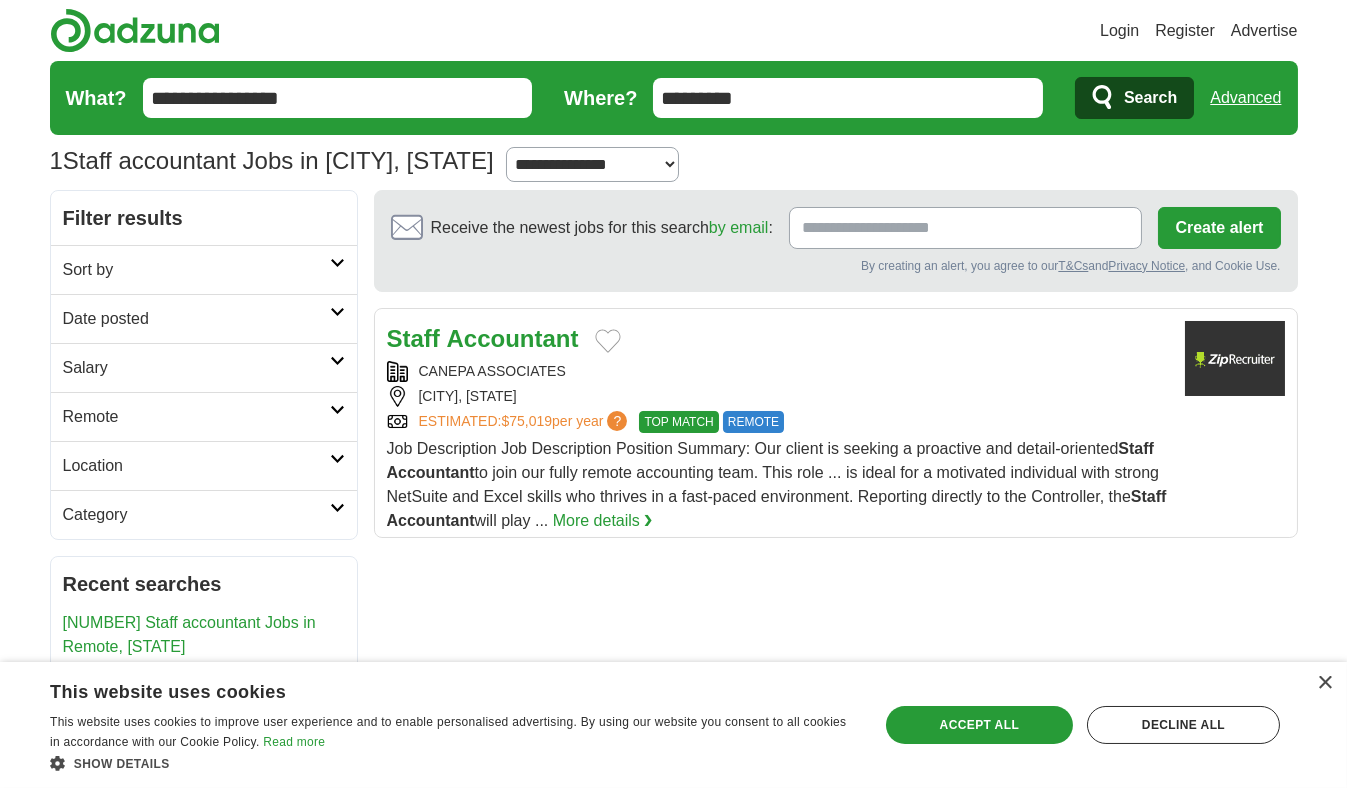 click on "**********" at bounding box center (338, 98) 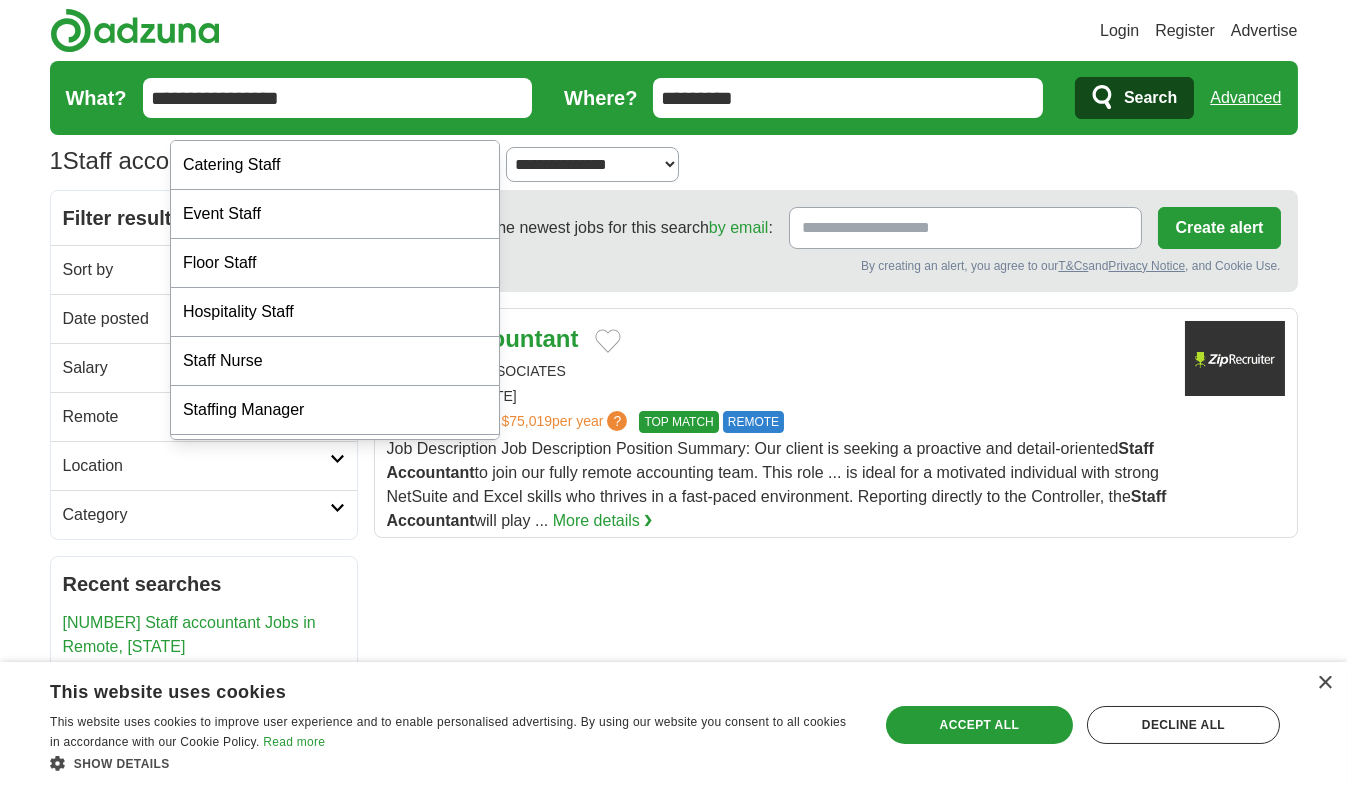 drag, startPoint x: 414, startPoint y: 109, endPoint x: -94, endPoint y: 38, distance: 512.9376 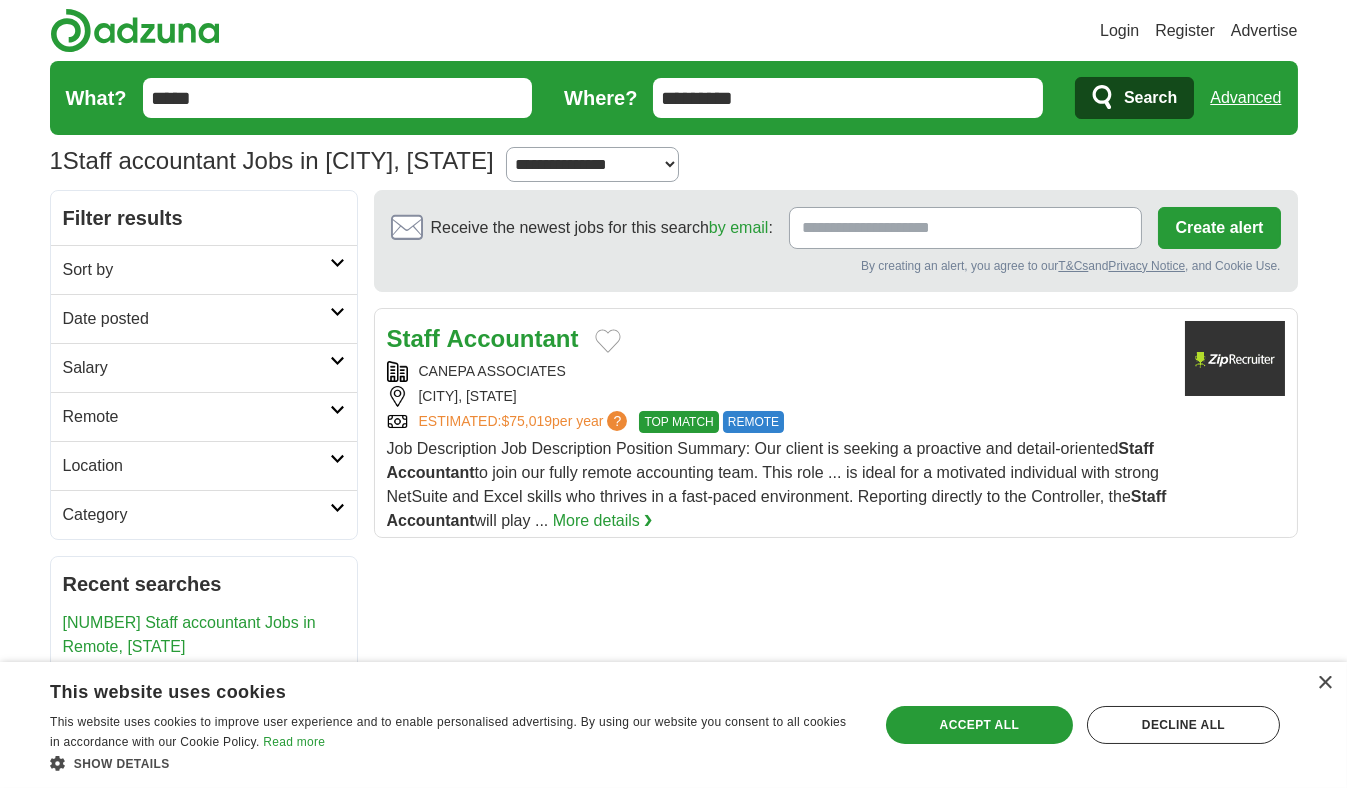 type on "*****" 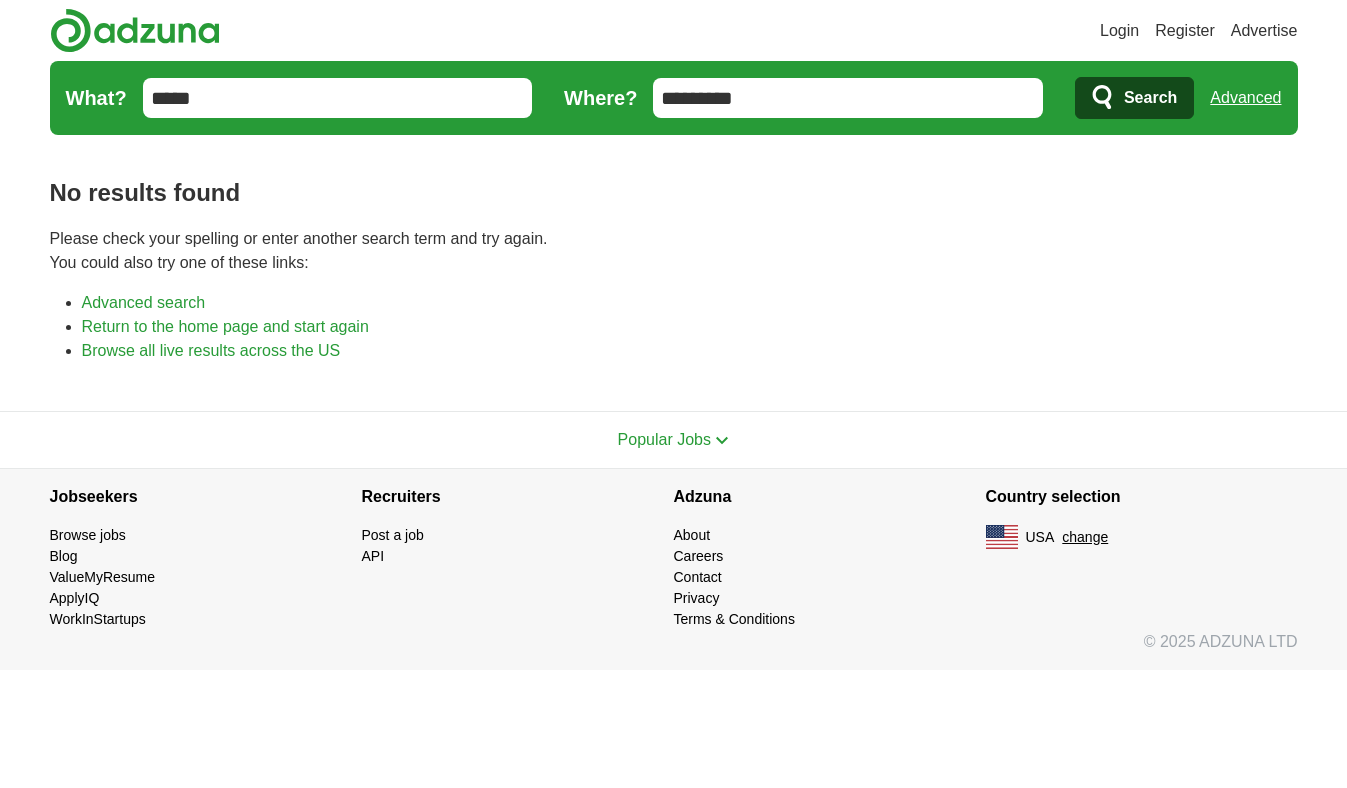 scroll, scrollTop: 0, scrollLeft: 0, axis: both 